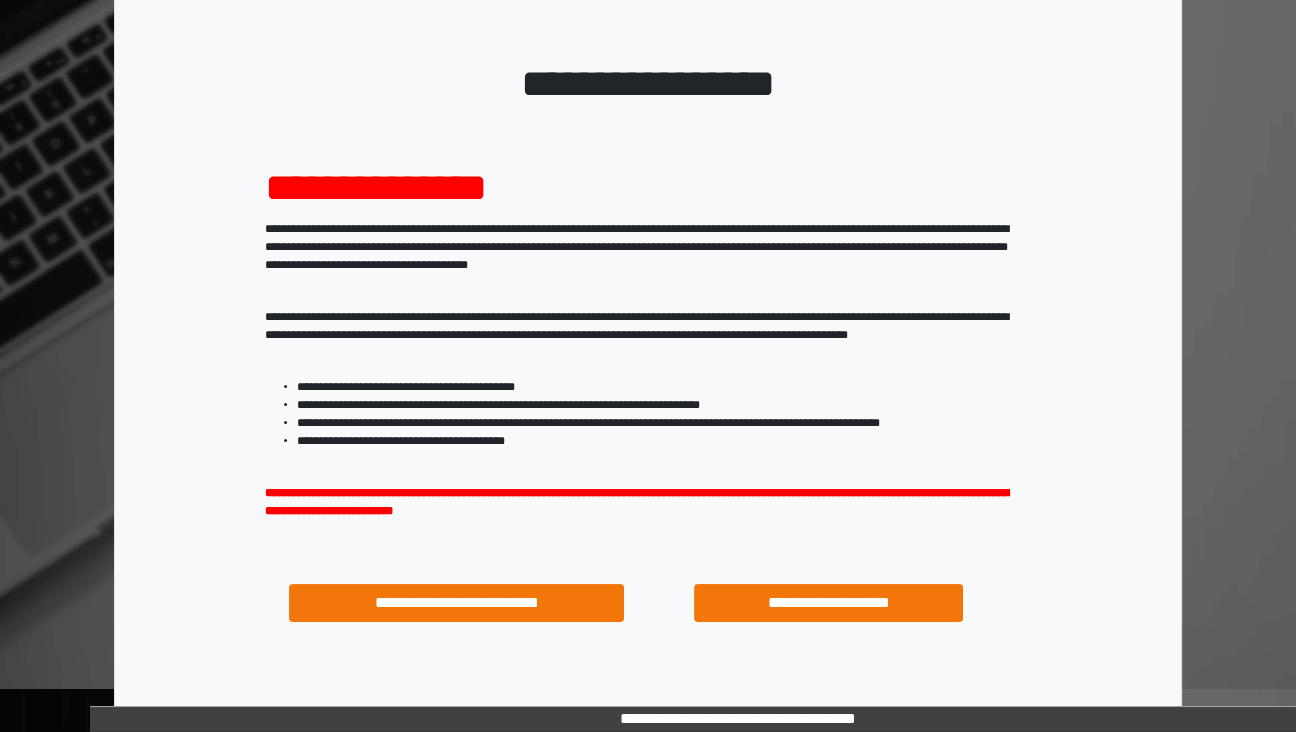 scroll, scrollTop: 194, scrollLeft: 0, axis: vertical 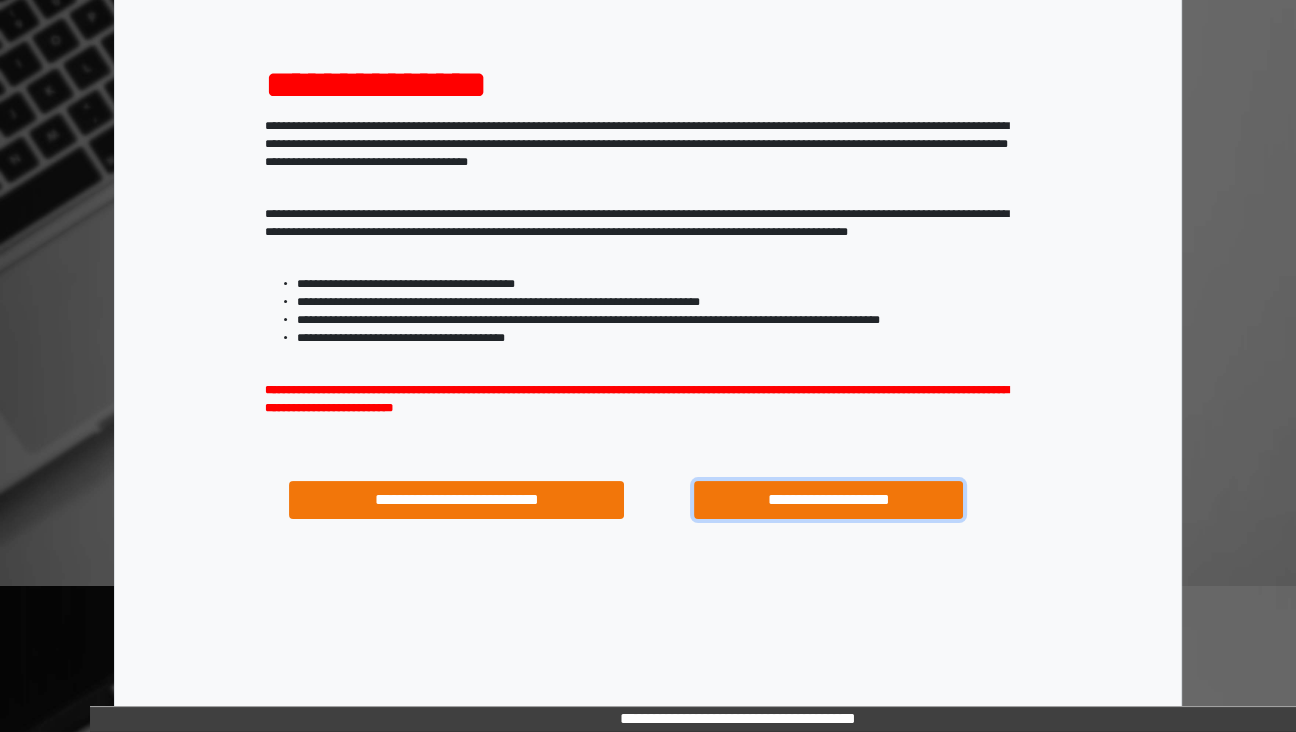 click on "**********" at bounding box center (828, 500) 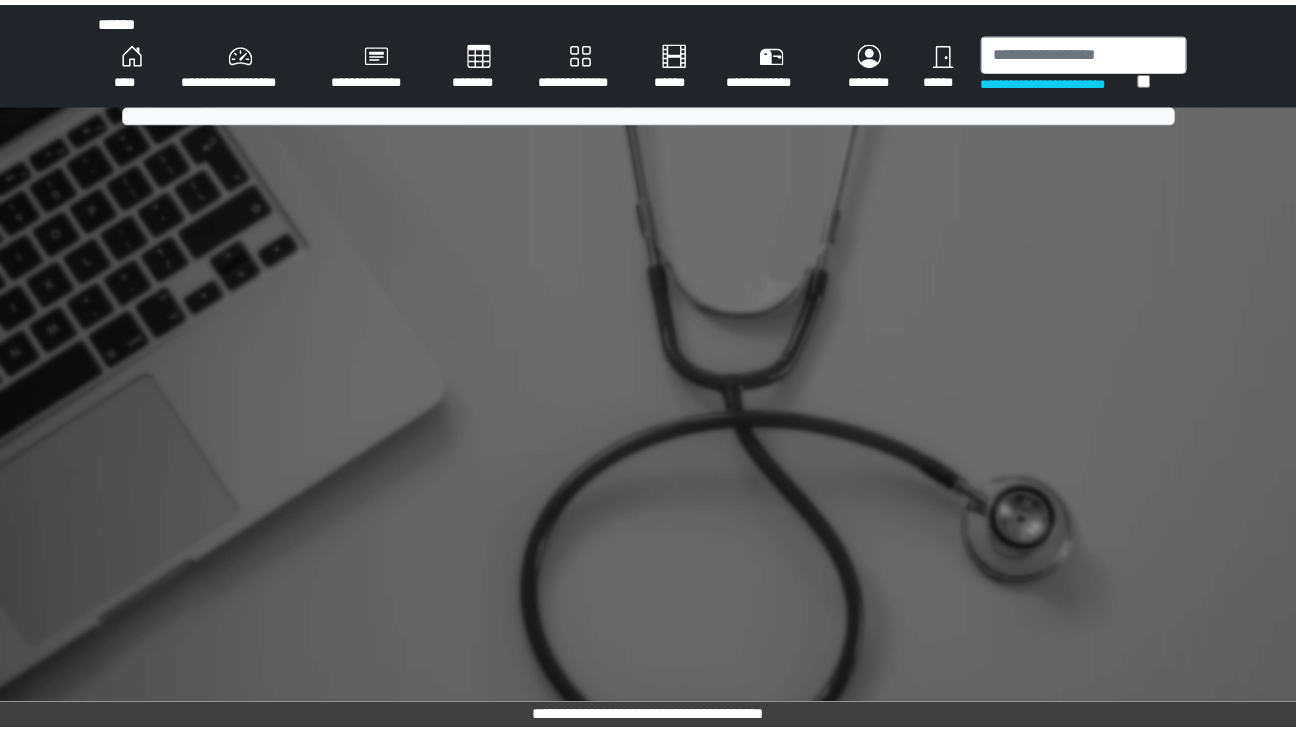 scroll, scrollTop: 0, scrollLeft: 0, axis: both 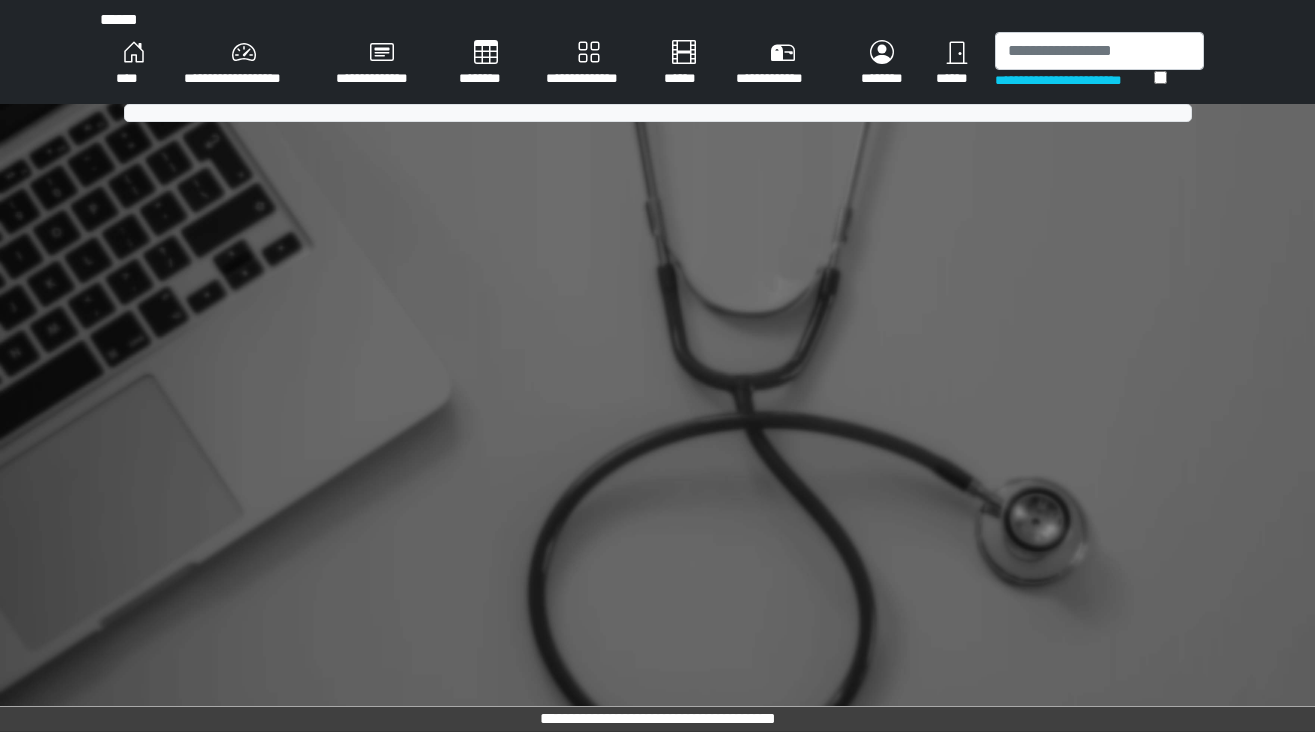 click on "********" at bounding box center [134, 64] 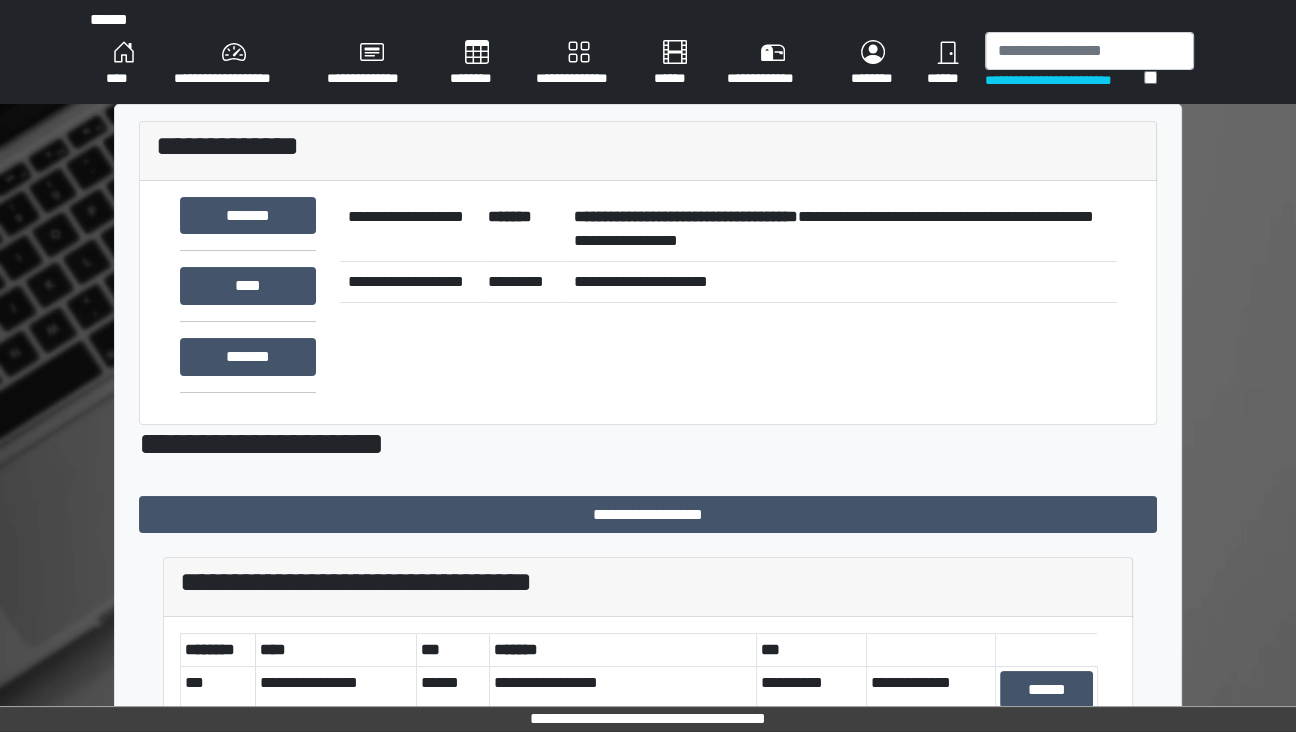 click on "********" at bounding box center [124, 64] 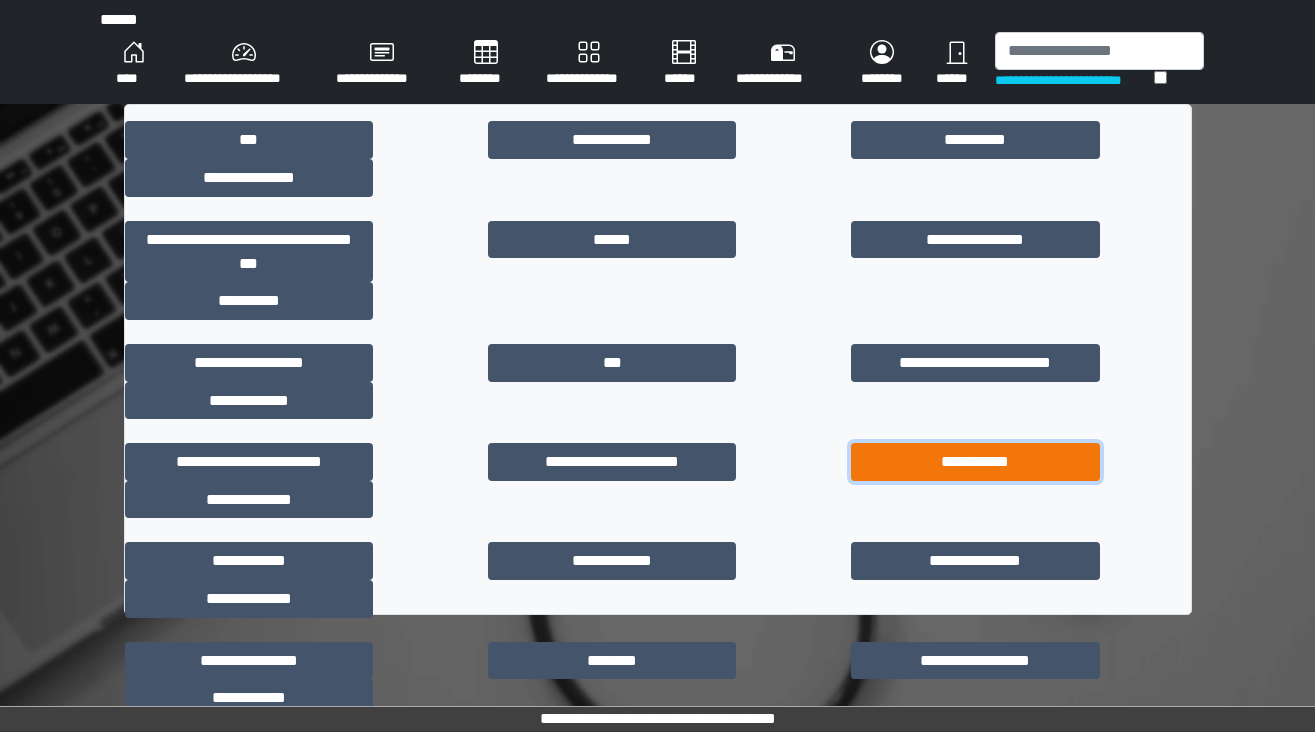 click on "**********" at bounding box center [975, 462] 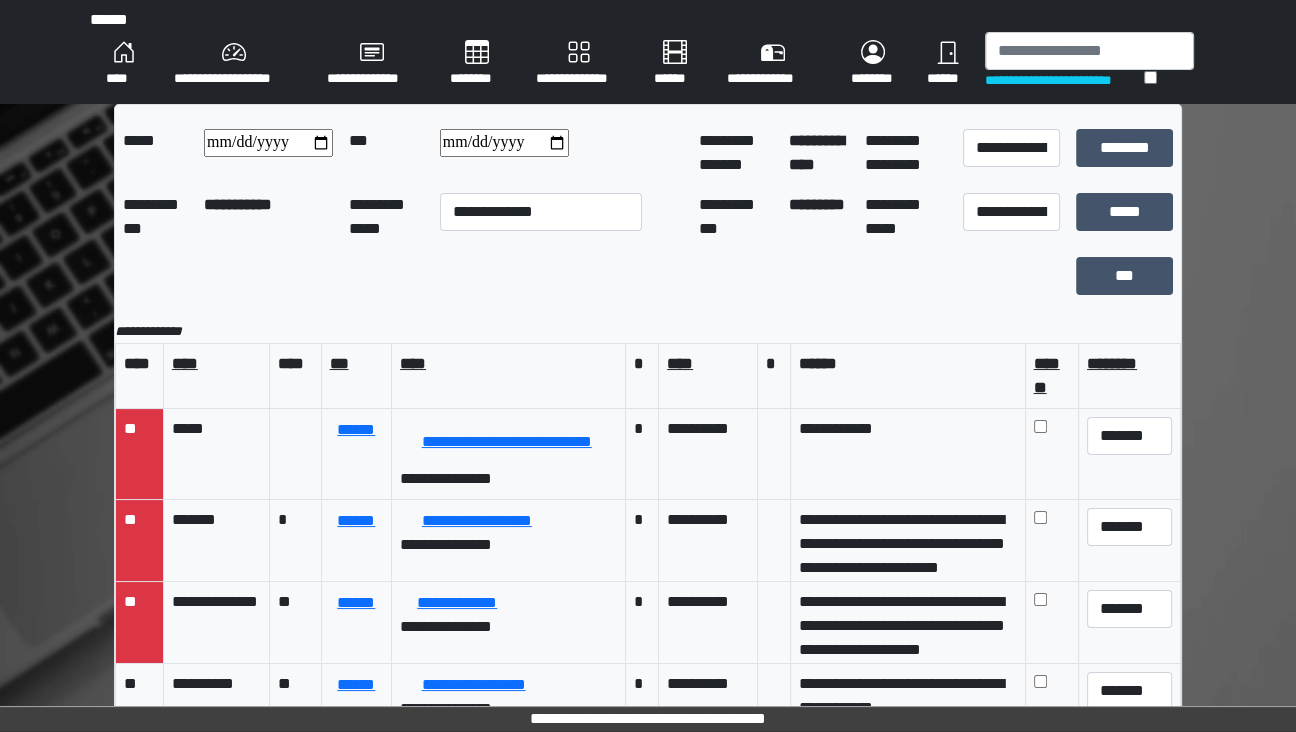 click at bounding box center (541, 153) 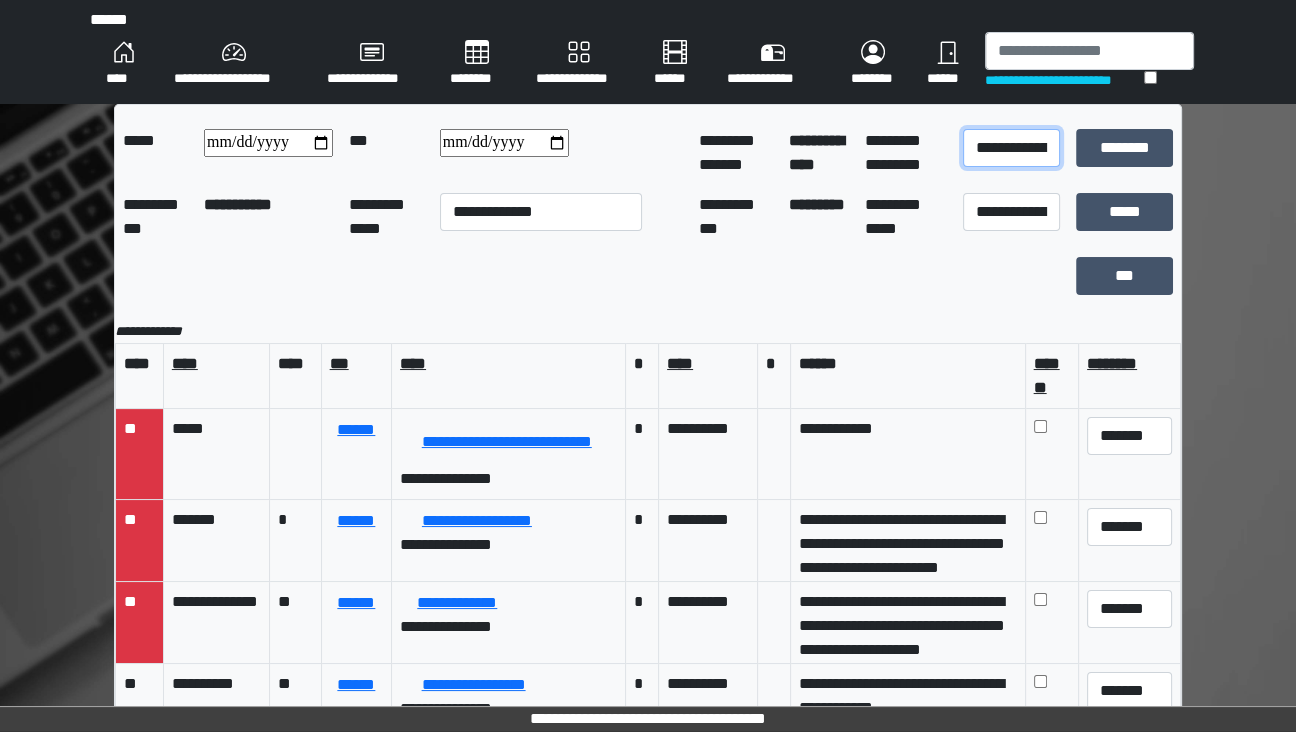 click on "**********" at bounding box center [1011, 148] 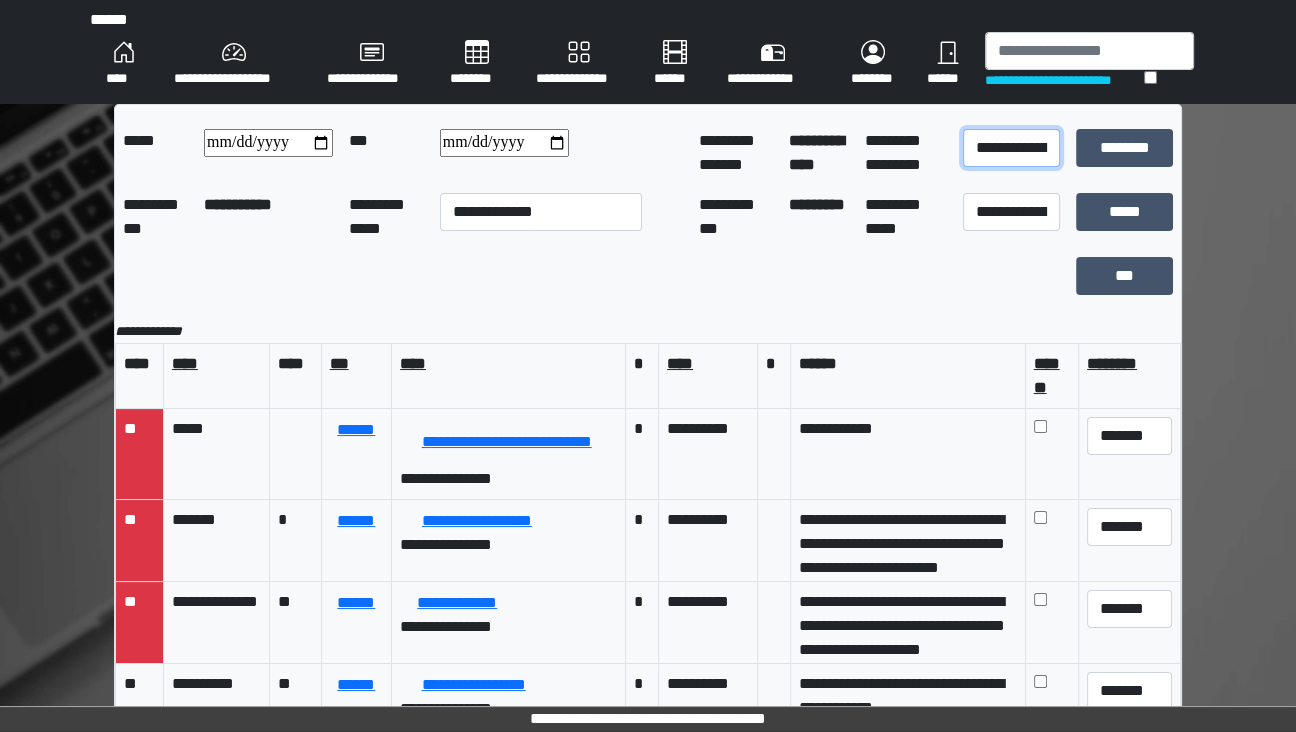 select on "*" 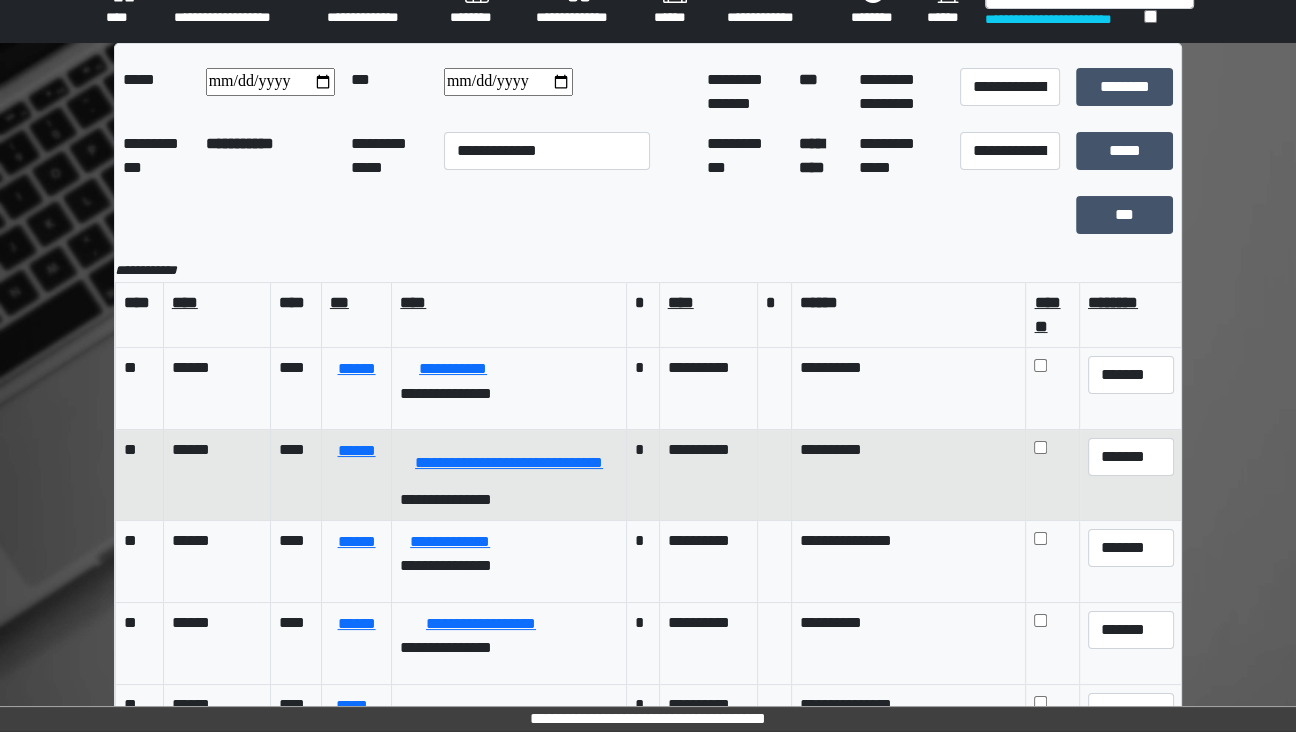 scroll, scrollTop: 0, scrollLeft: 0, axis: both 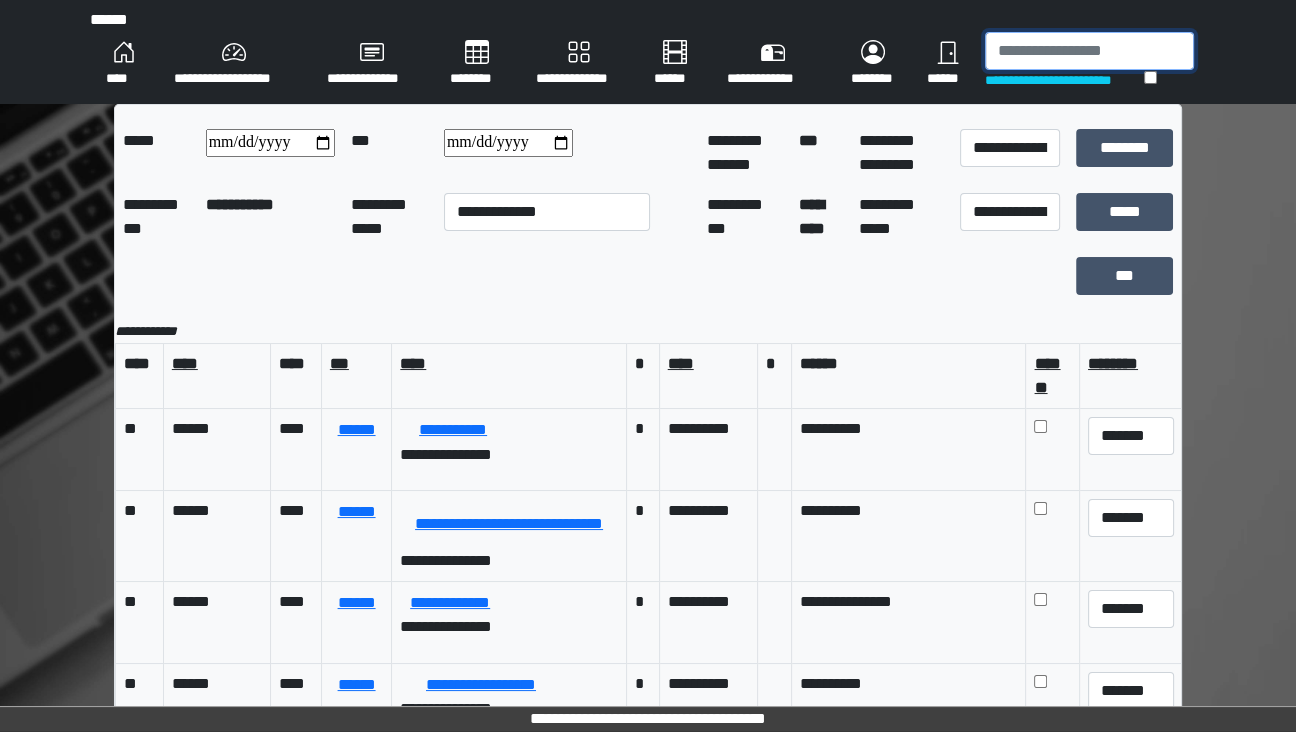 click at bounding box center [1089, 51] 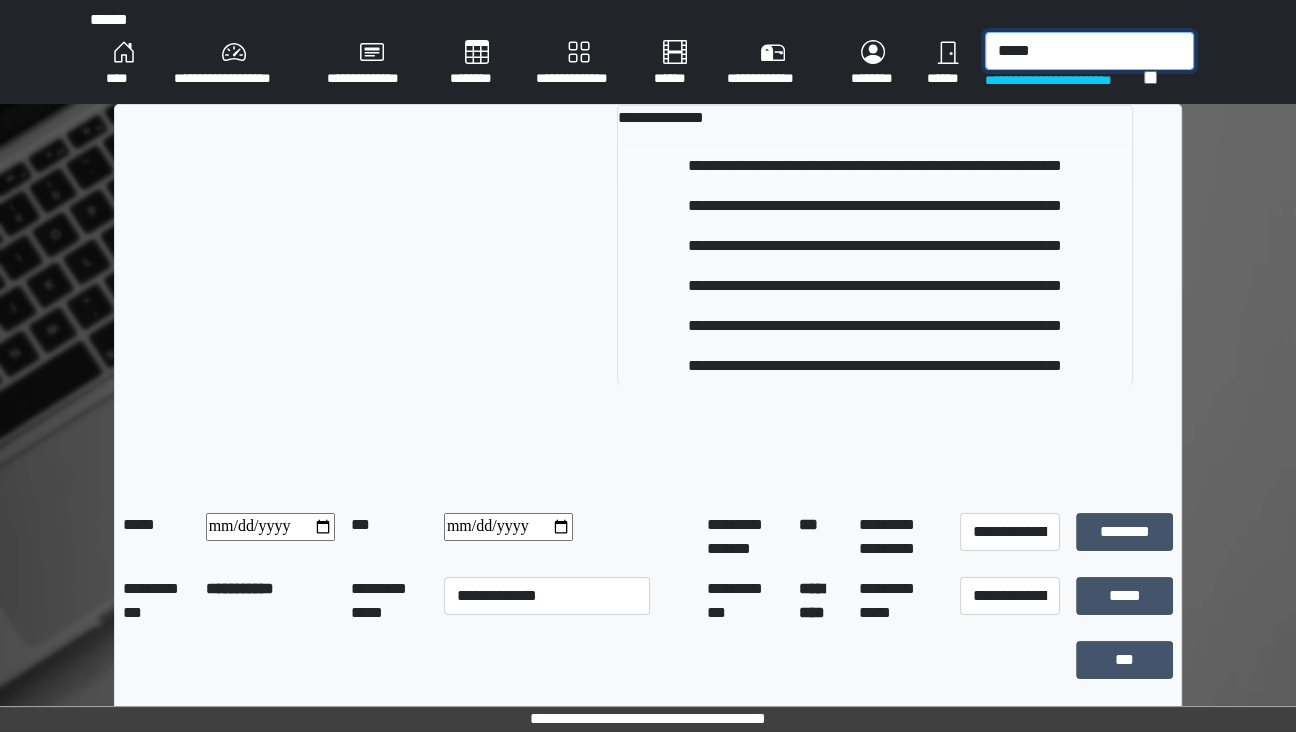 type on "*****" 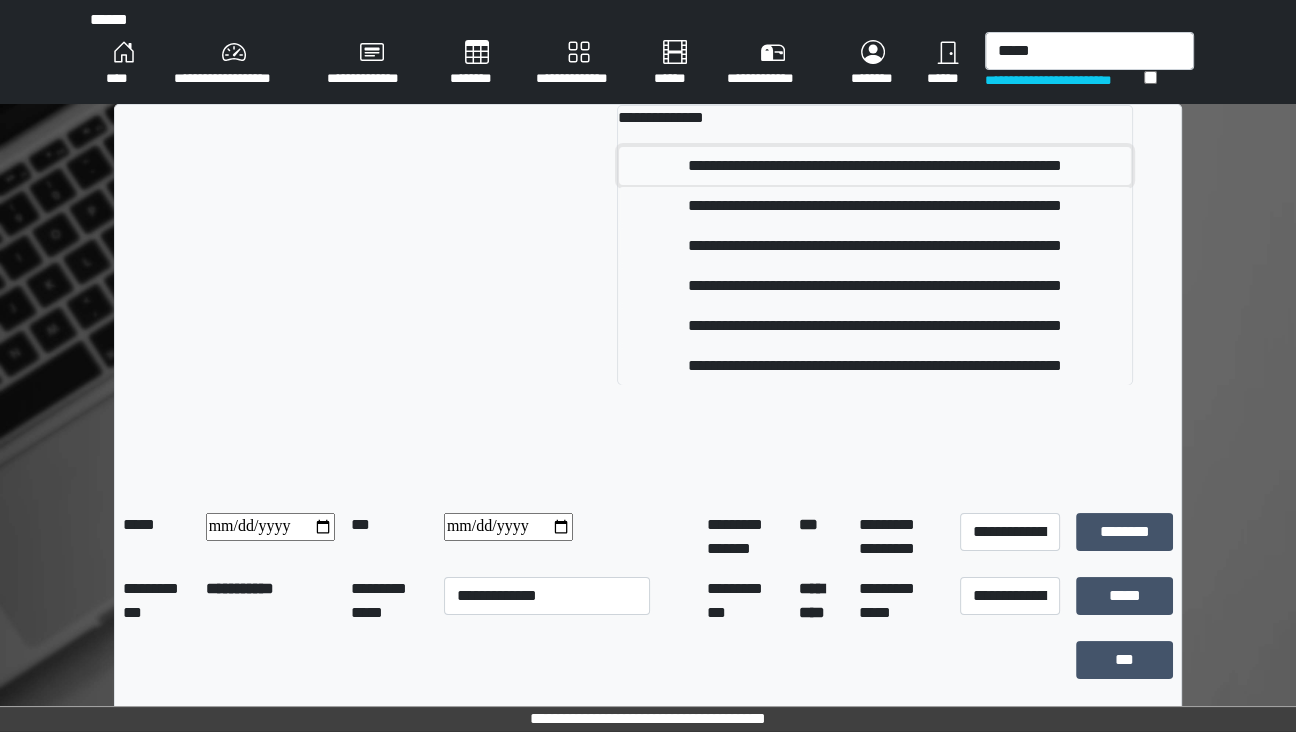 click on "**********" at bounding box center [875, 166] 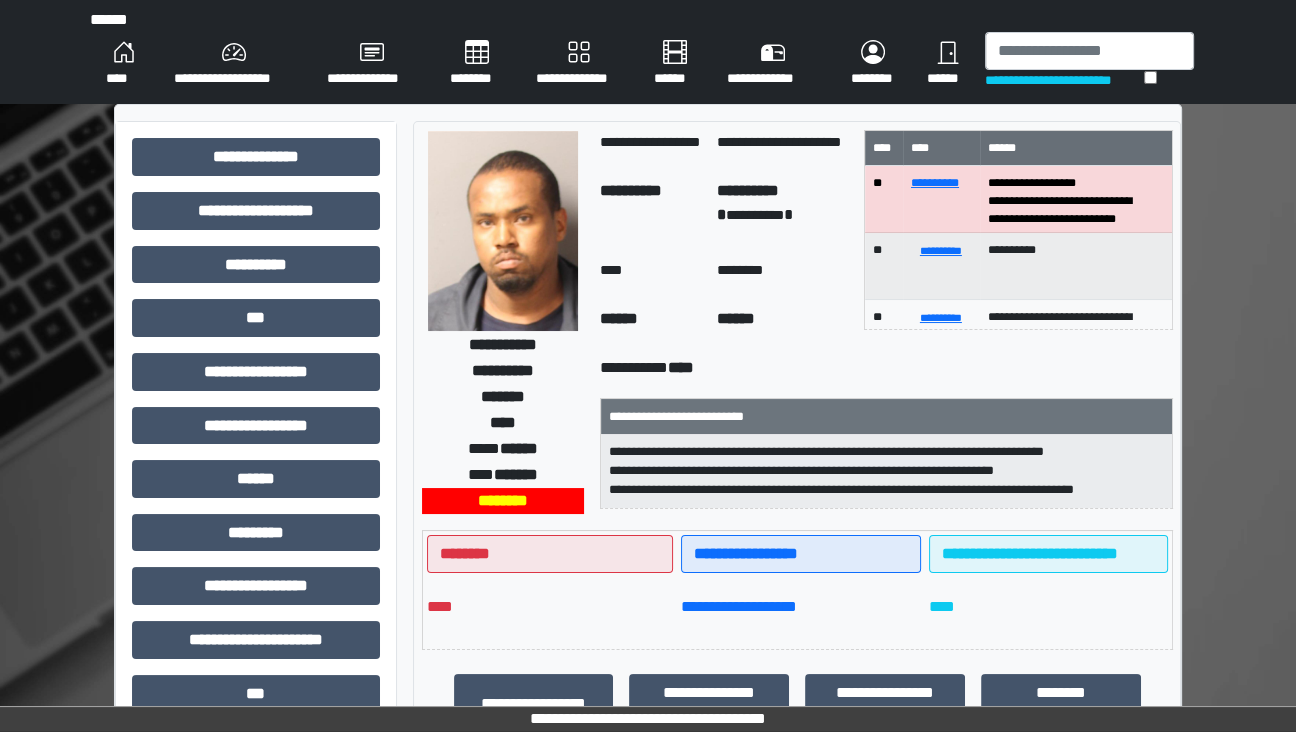 click on "********" at bounding box center (124, 64) 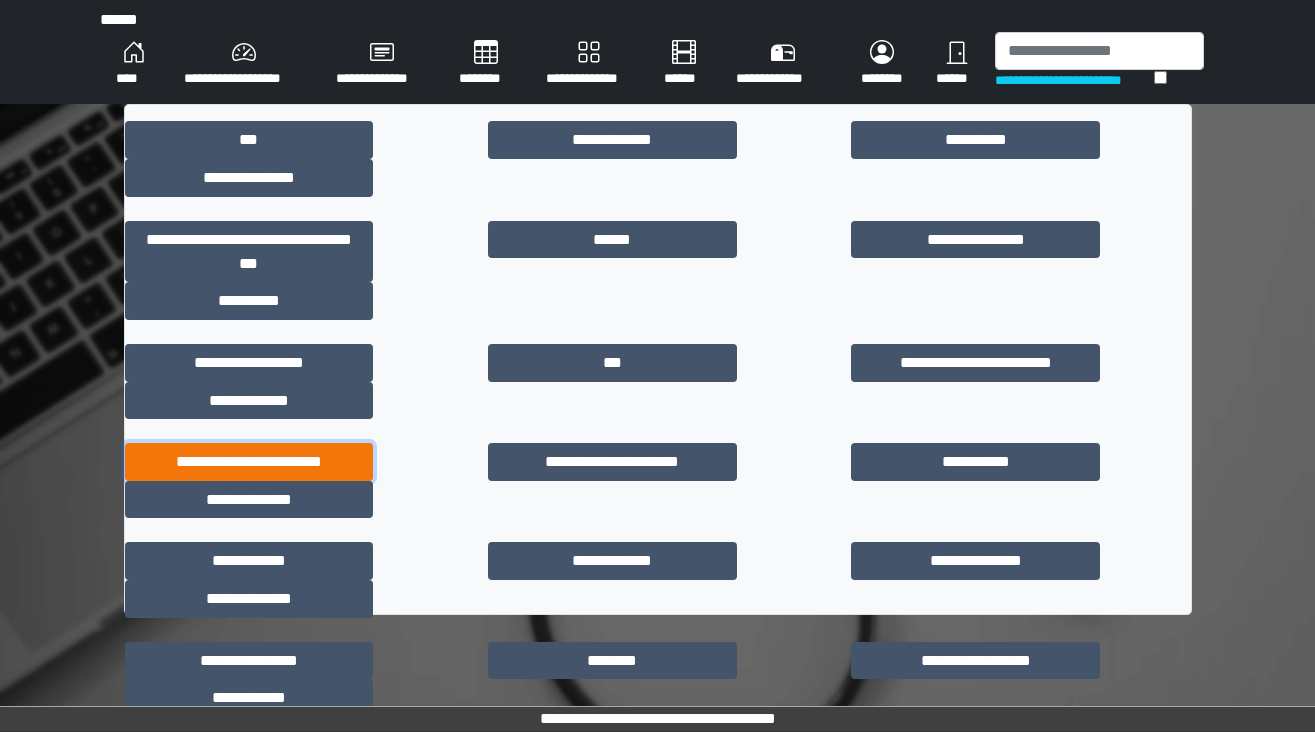 click on "**********" at bounding box center (249, 462) 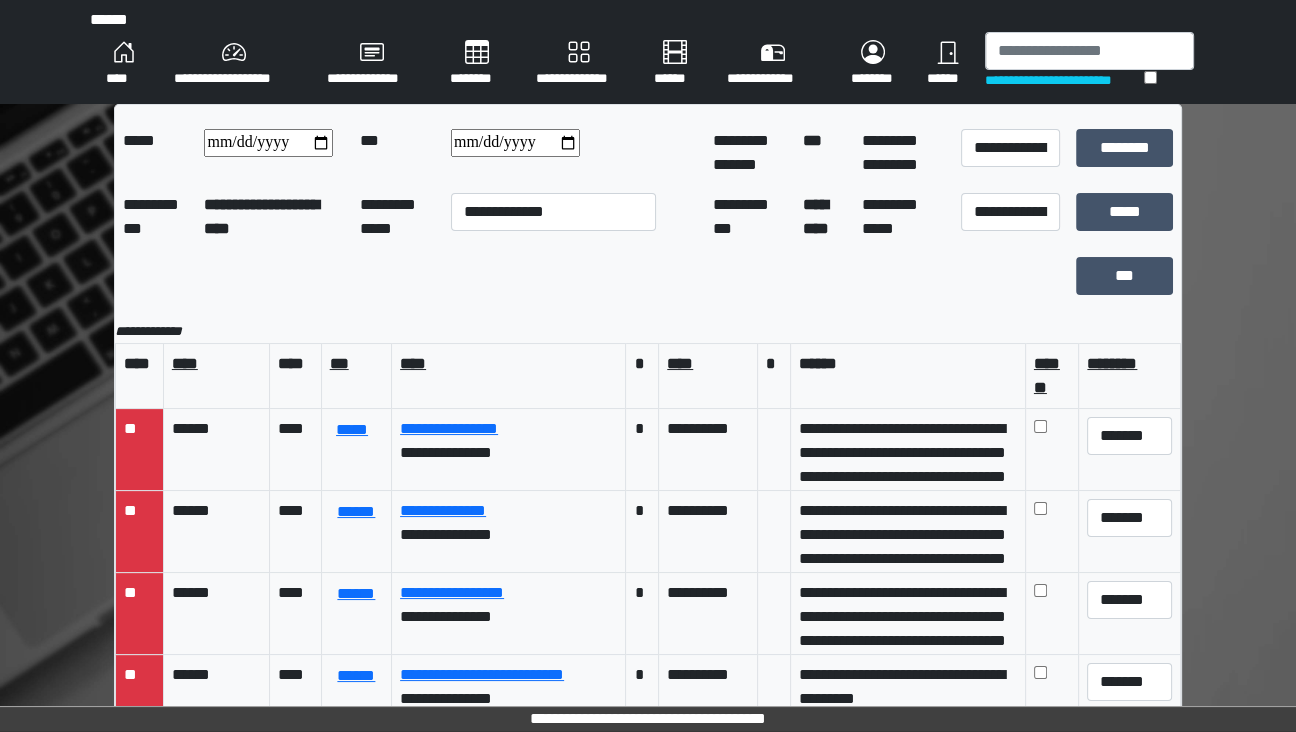 click on "**********" at bounding box center [515, 143] 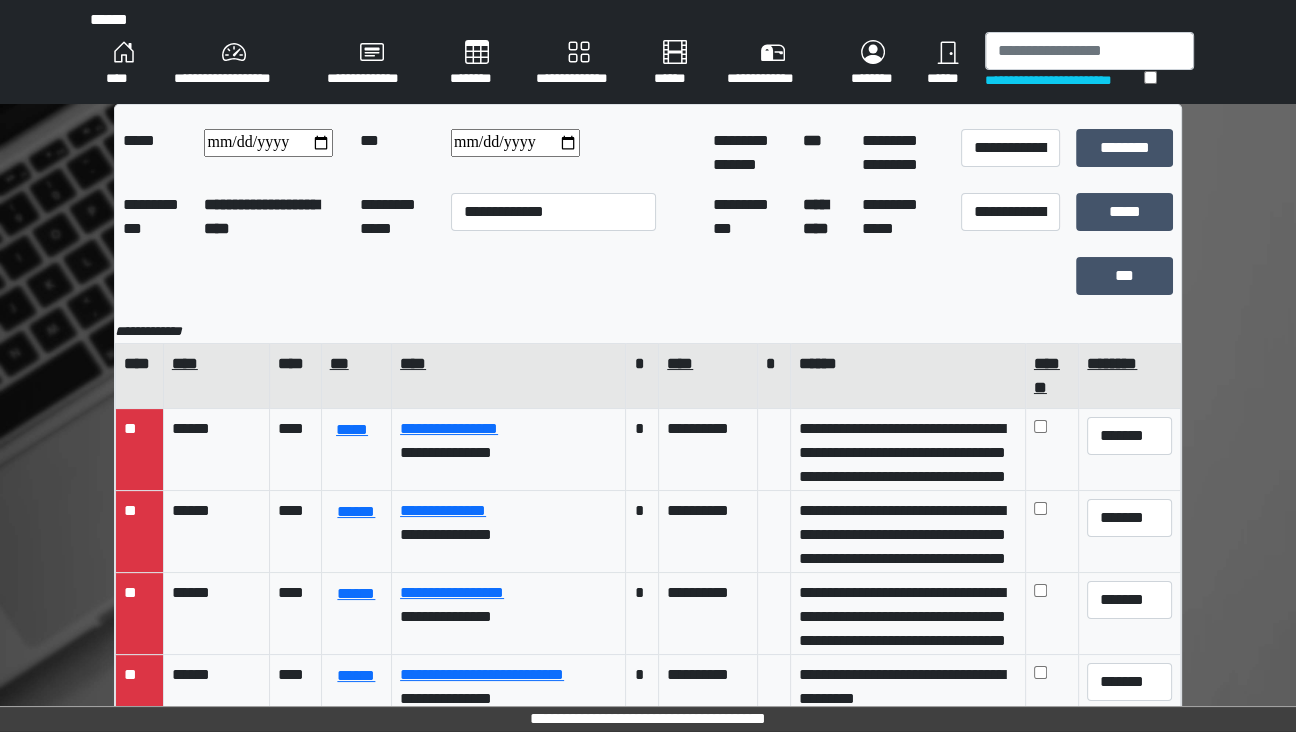type on "**********" 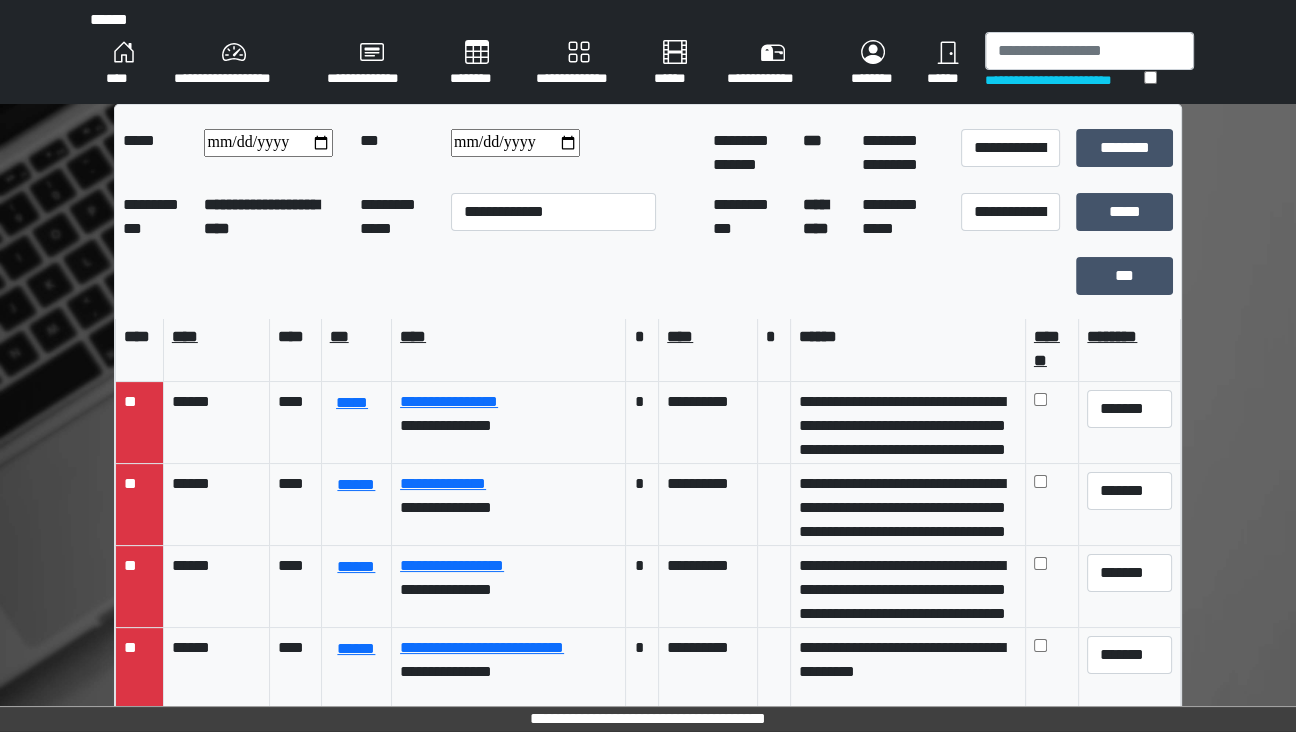 scroll, scrollTop: 0, scrollLeft: 0, axis: both 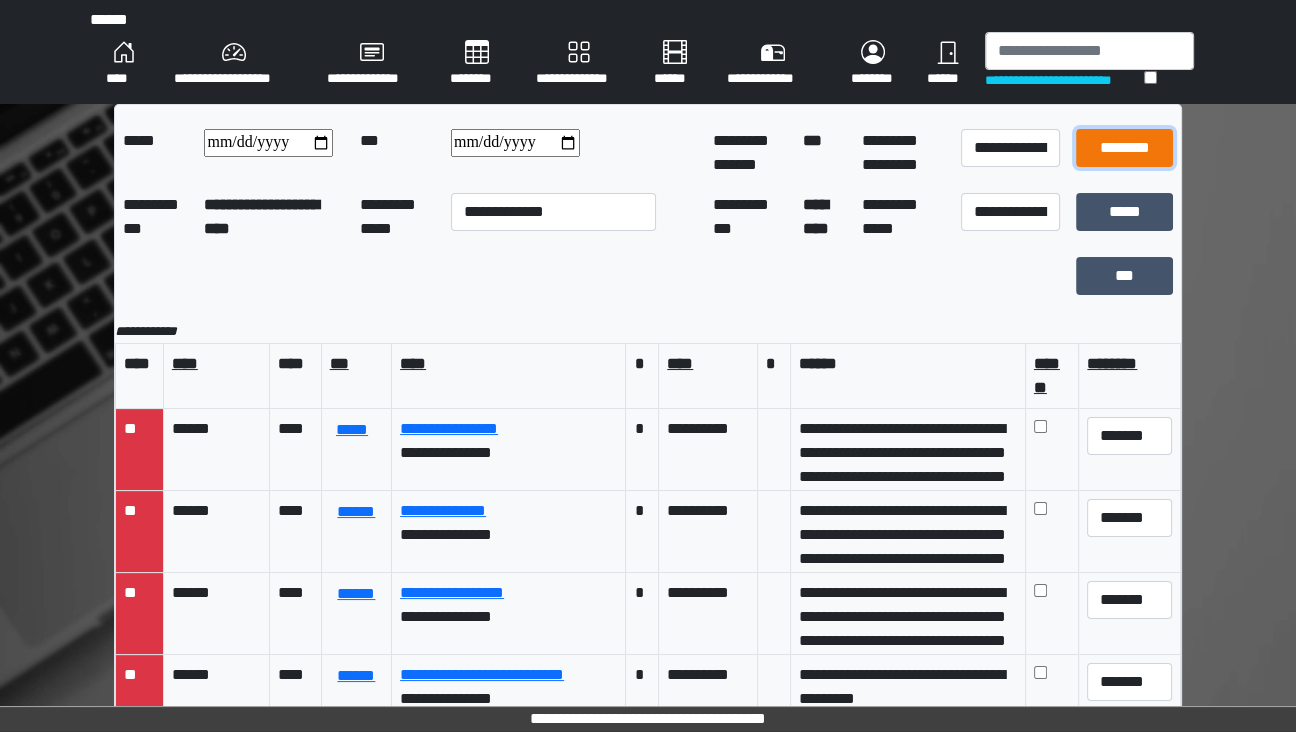 click on "********" at bounding box center [1125, 148] 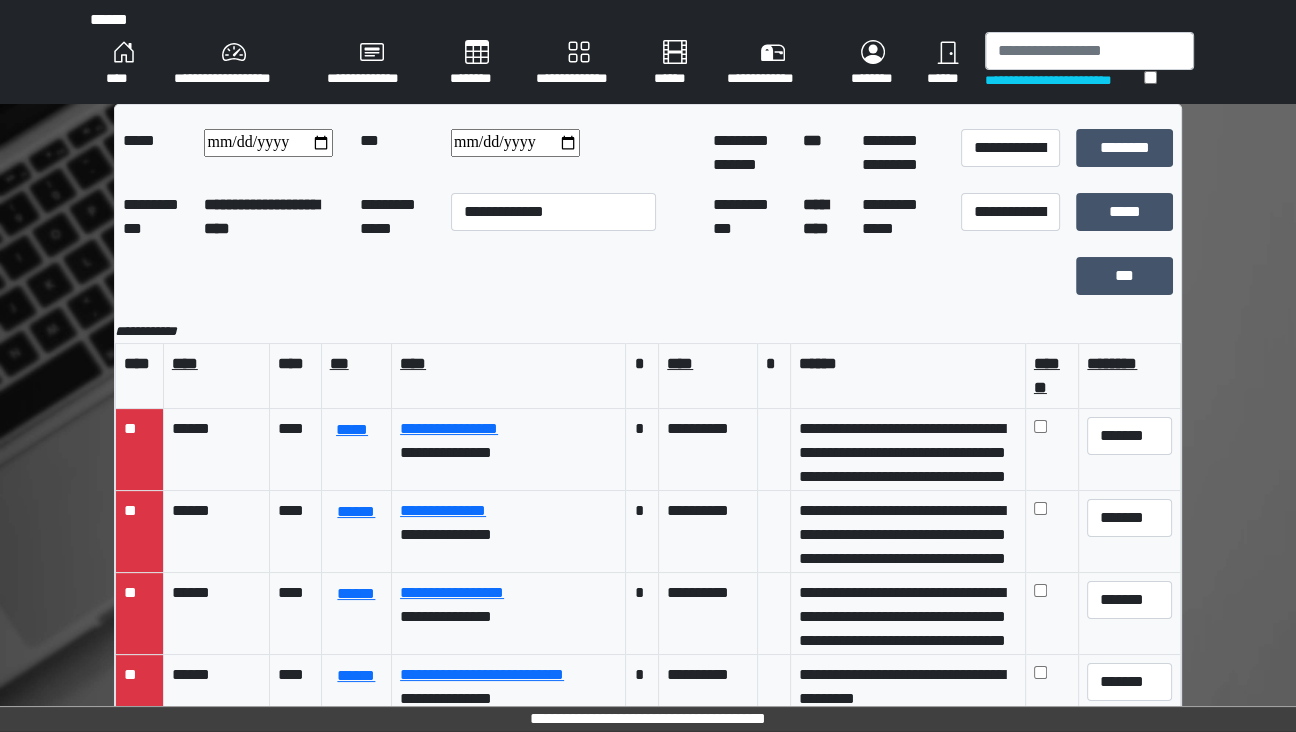 click on "********" at bounding box center (124, 64) 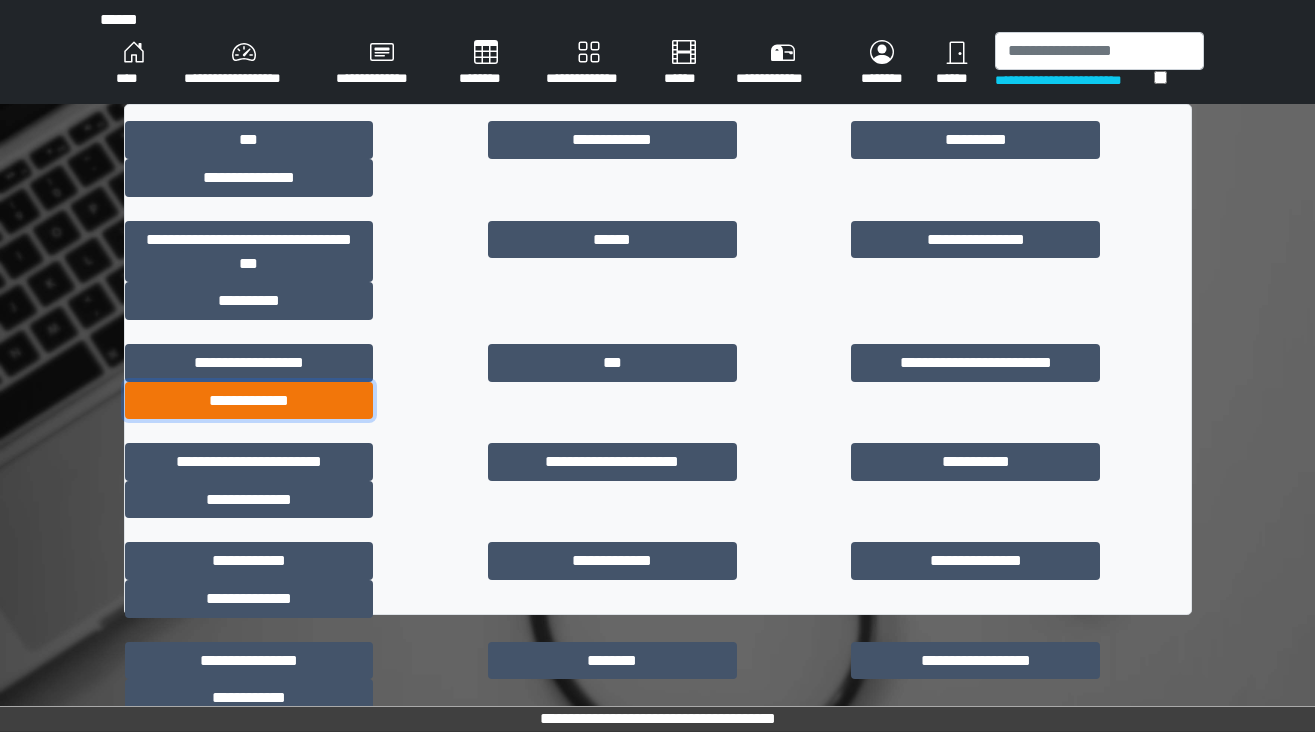 click on "**********" at bounding box center (249, 401) 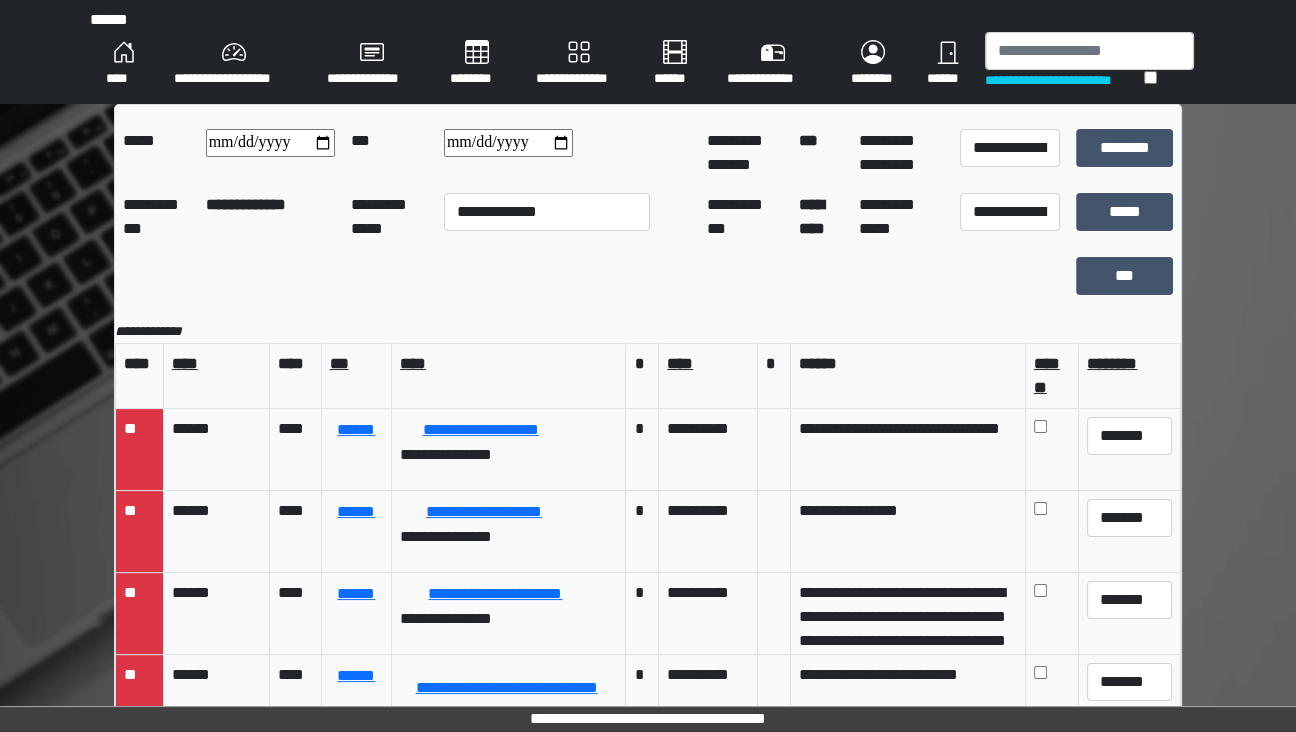 click on "**********" at bounding box center (508, 143) 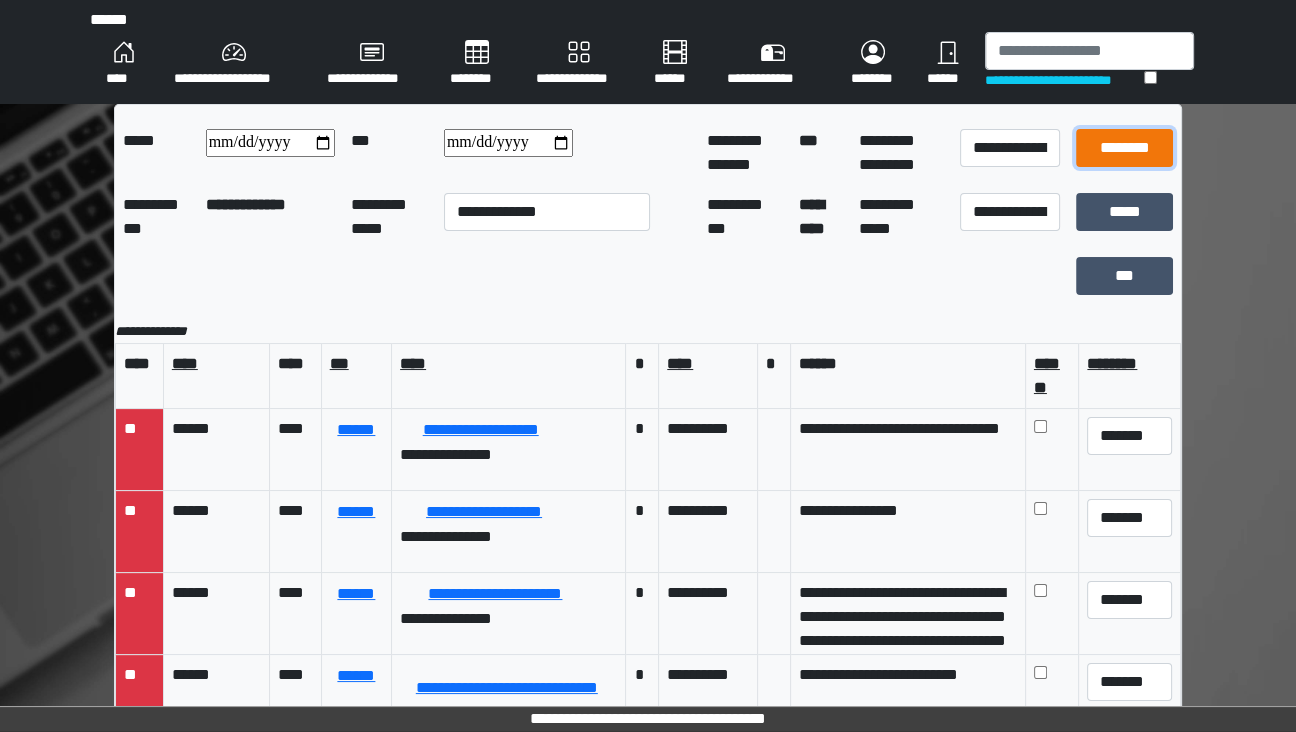 click on "********" at bounding box center (1125, 148) 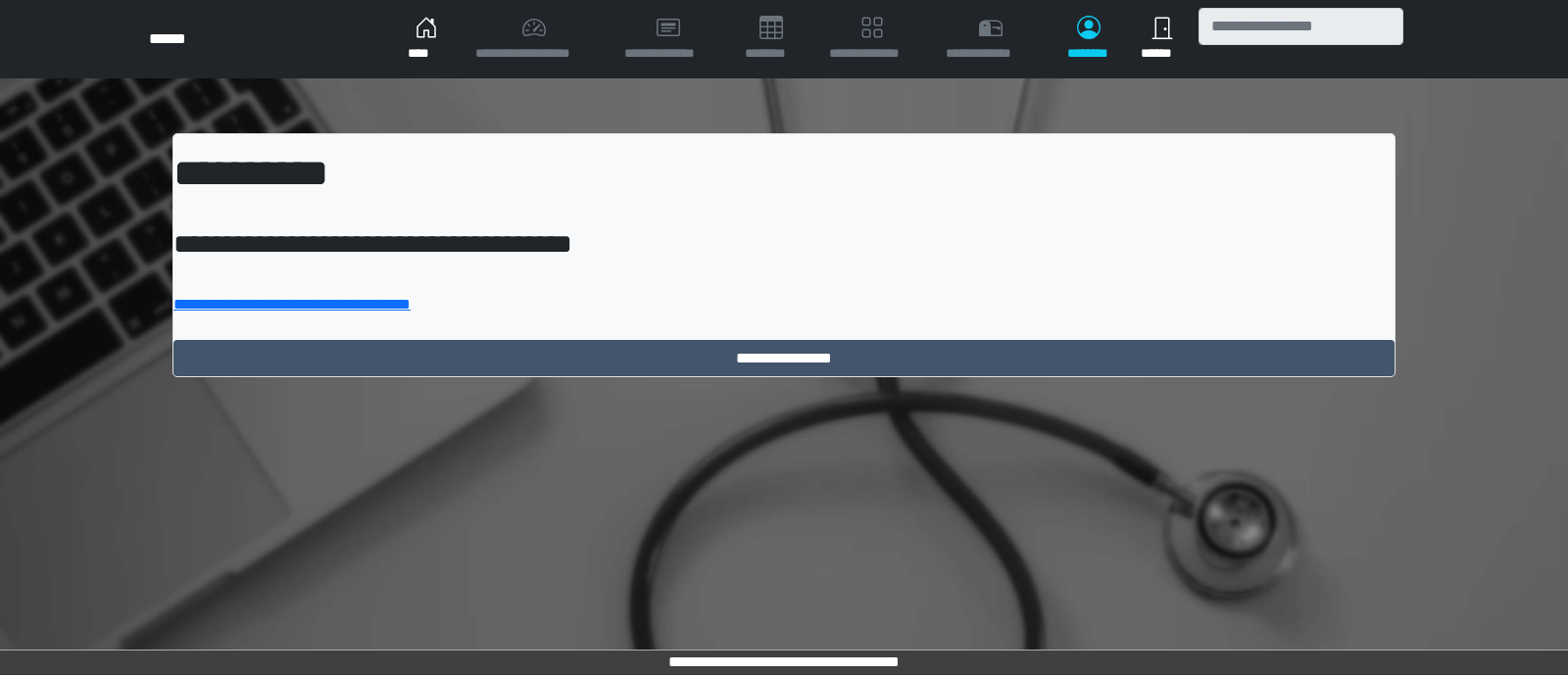 scroll, scrollTop: 0, scrollLeft: 0, axis: both 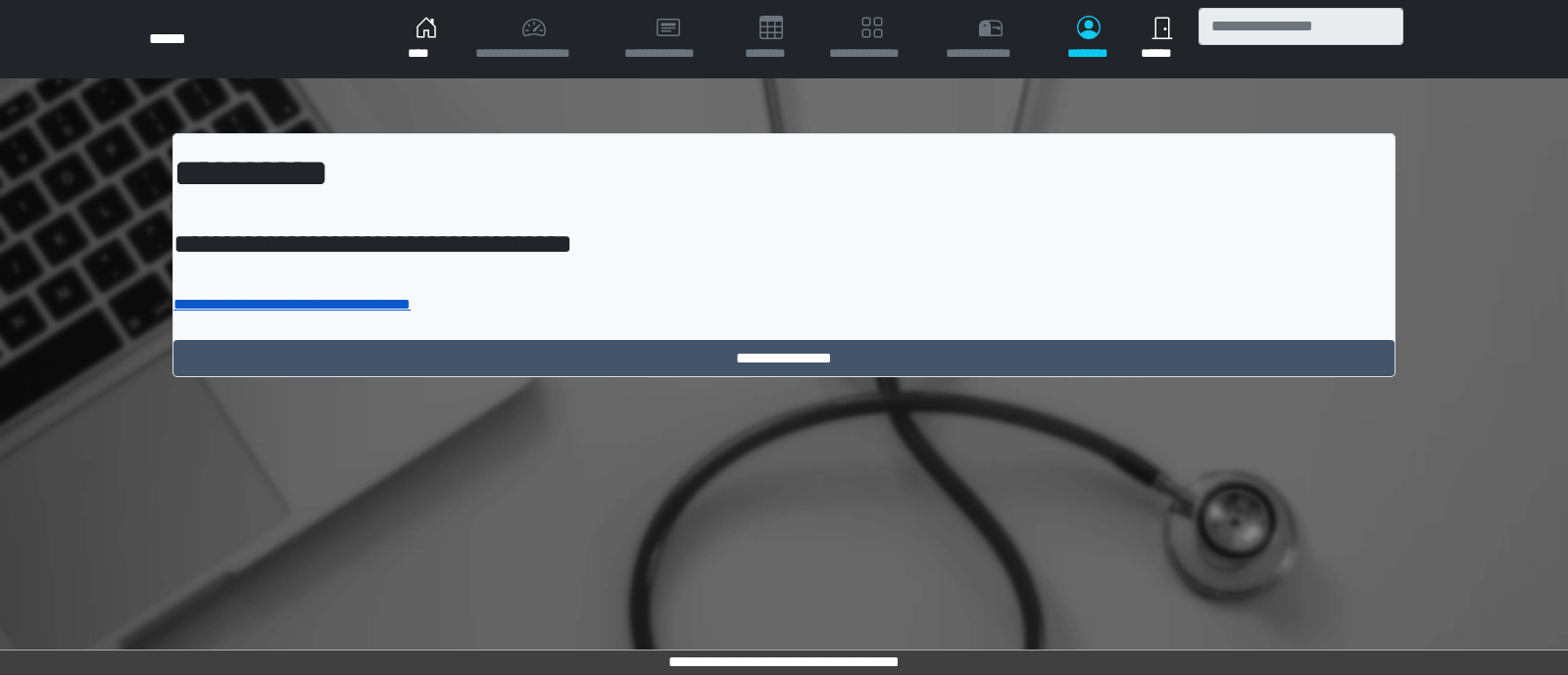 click on "**********" at bounding box center (292, 304) 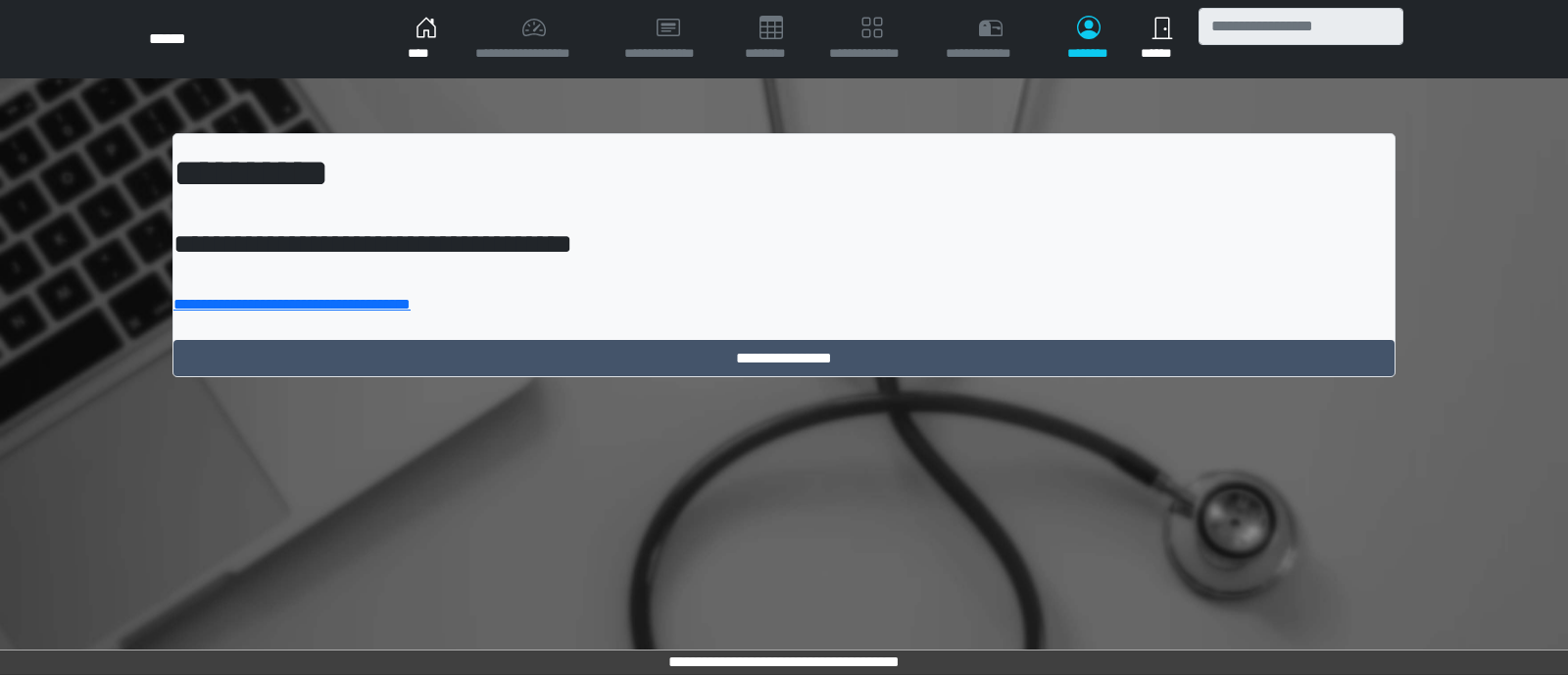 scroll, scrollTop: 0, scrollLeft: 0, axis: both 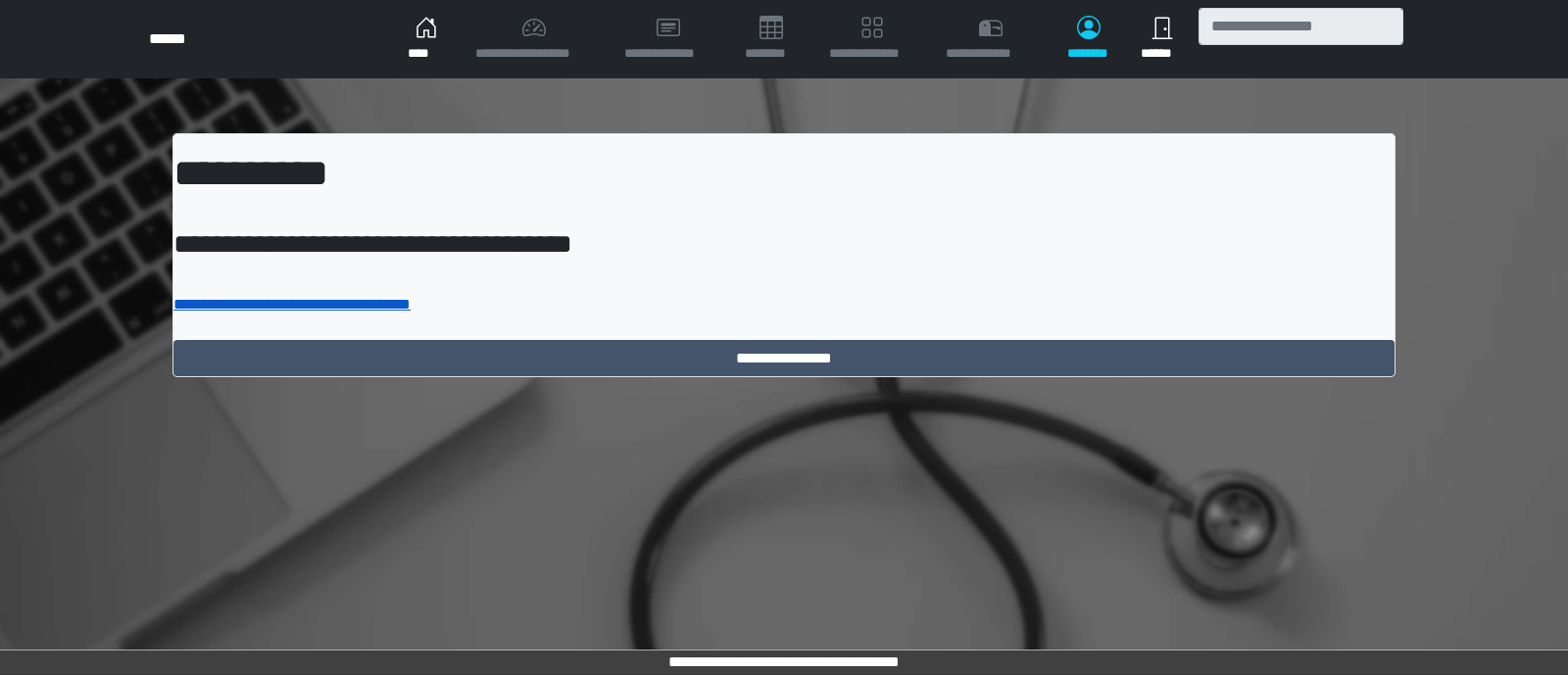 click on "**********" at bounding box center [292, 304] 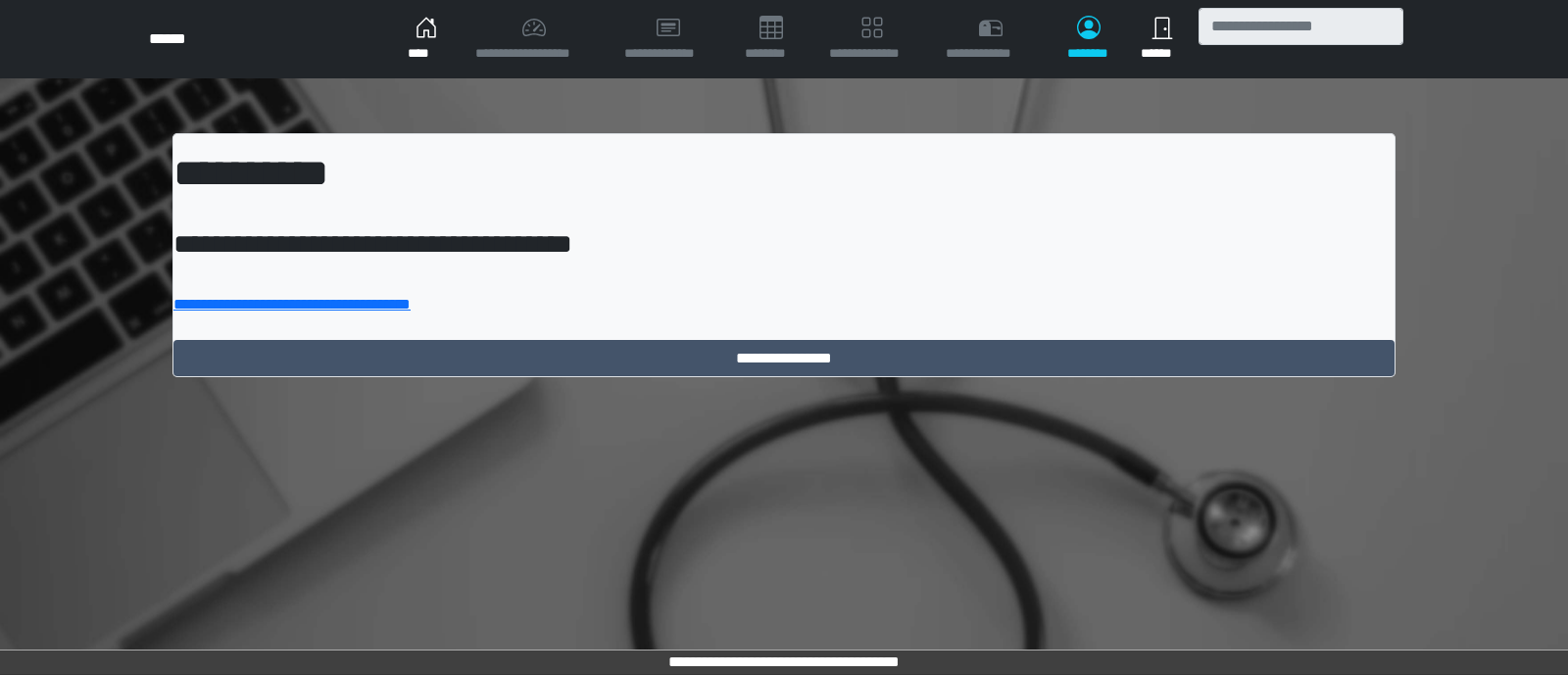 click on "****" at bounding box center (425, 39) 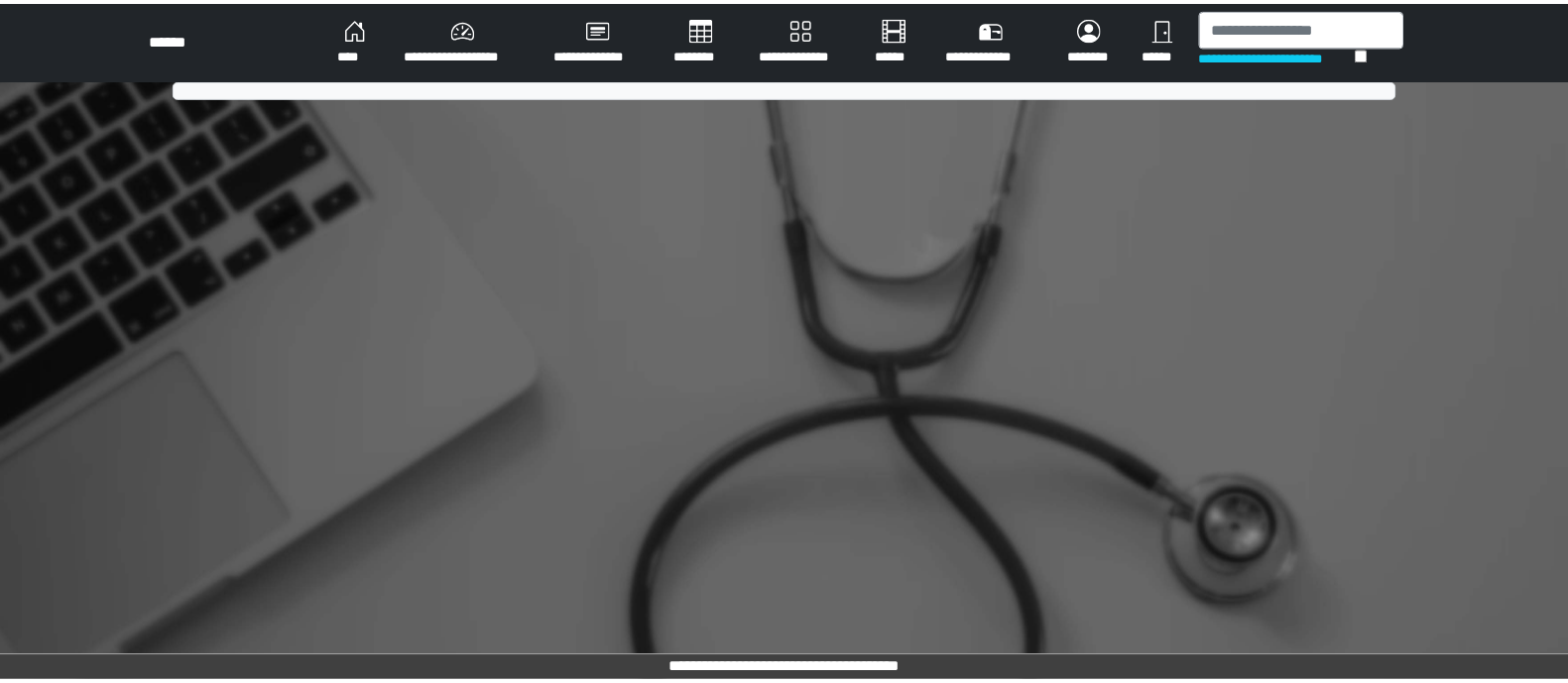scroll, scrollTop: 0, scrollLeft: 0, axis: both 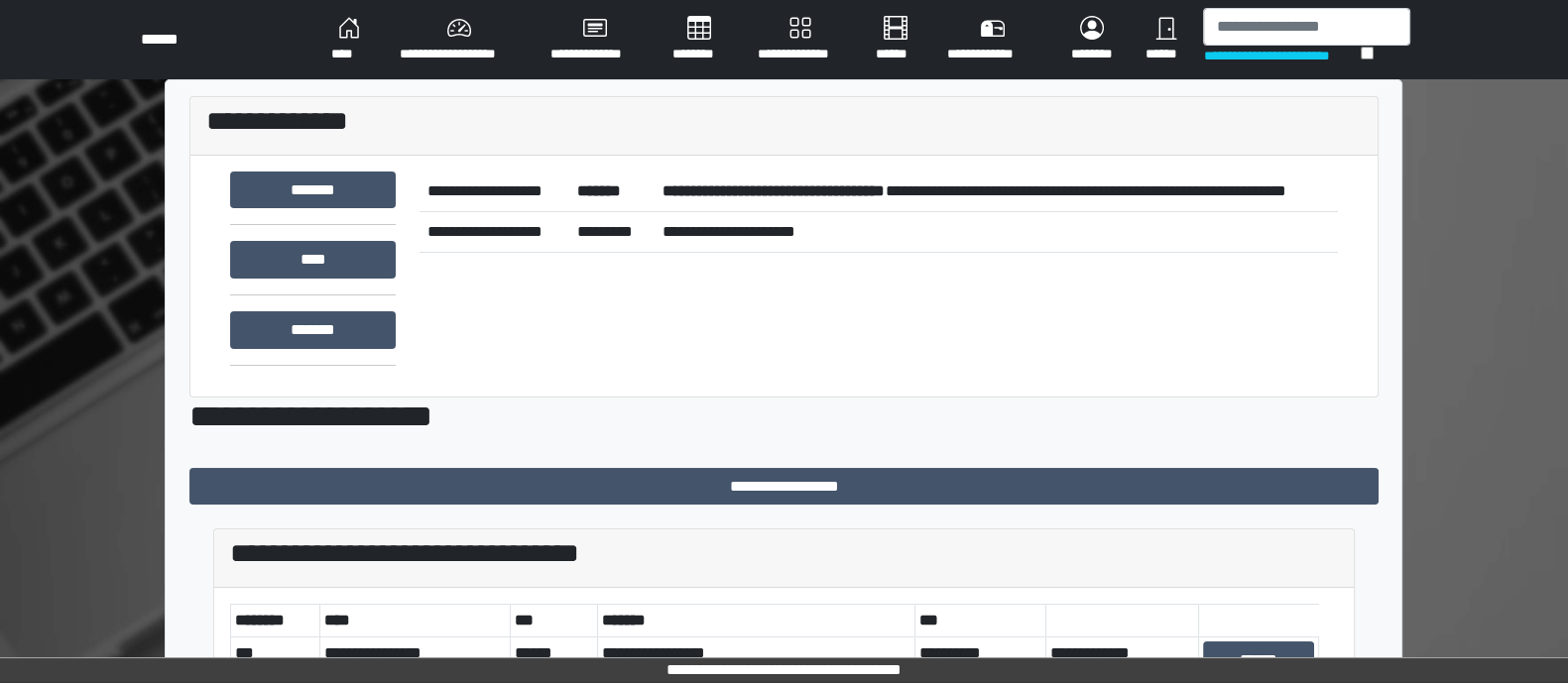 click on "********" at bounding box center (349, 40) 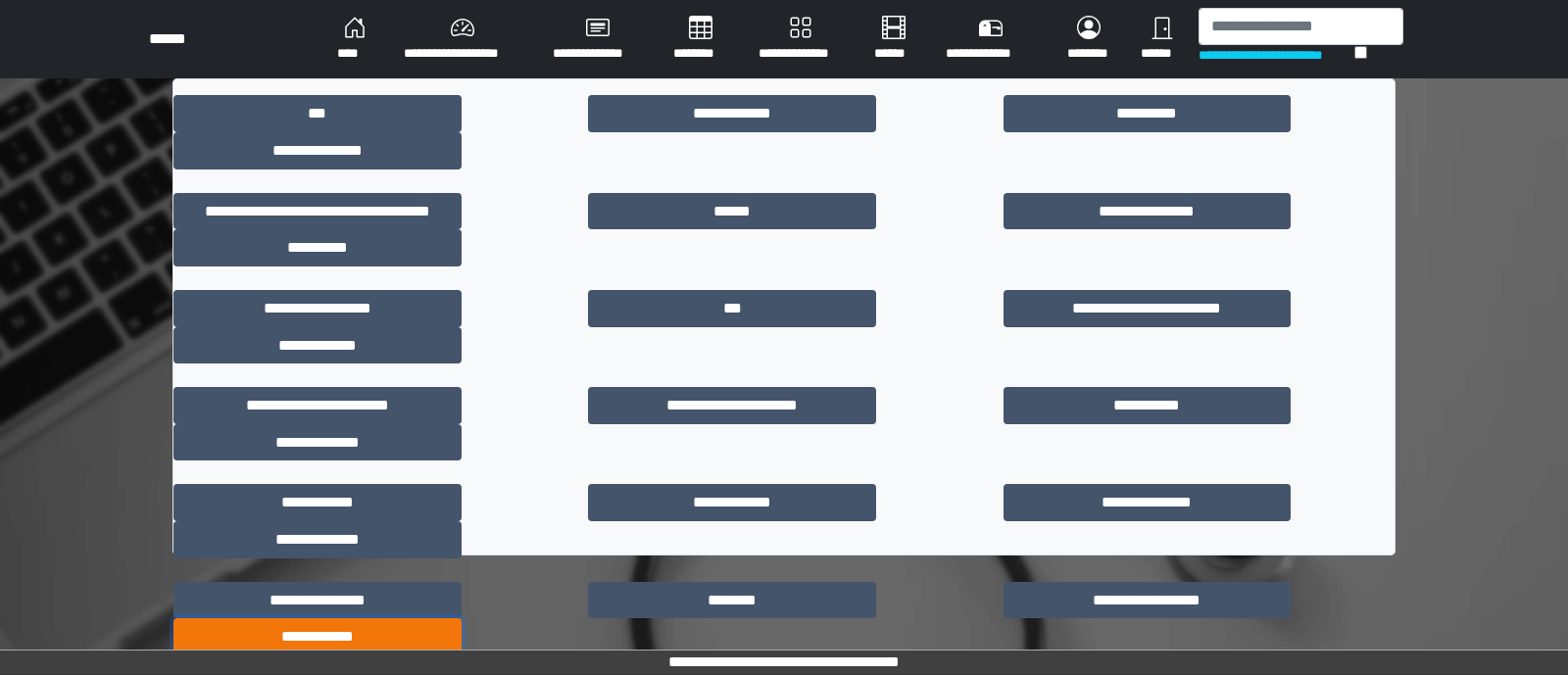 click on "**********" at bounding box center (318, 637) 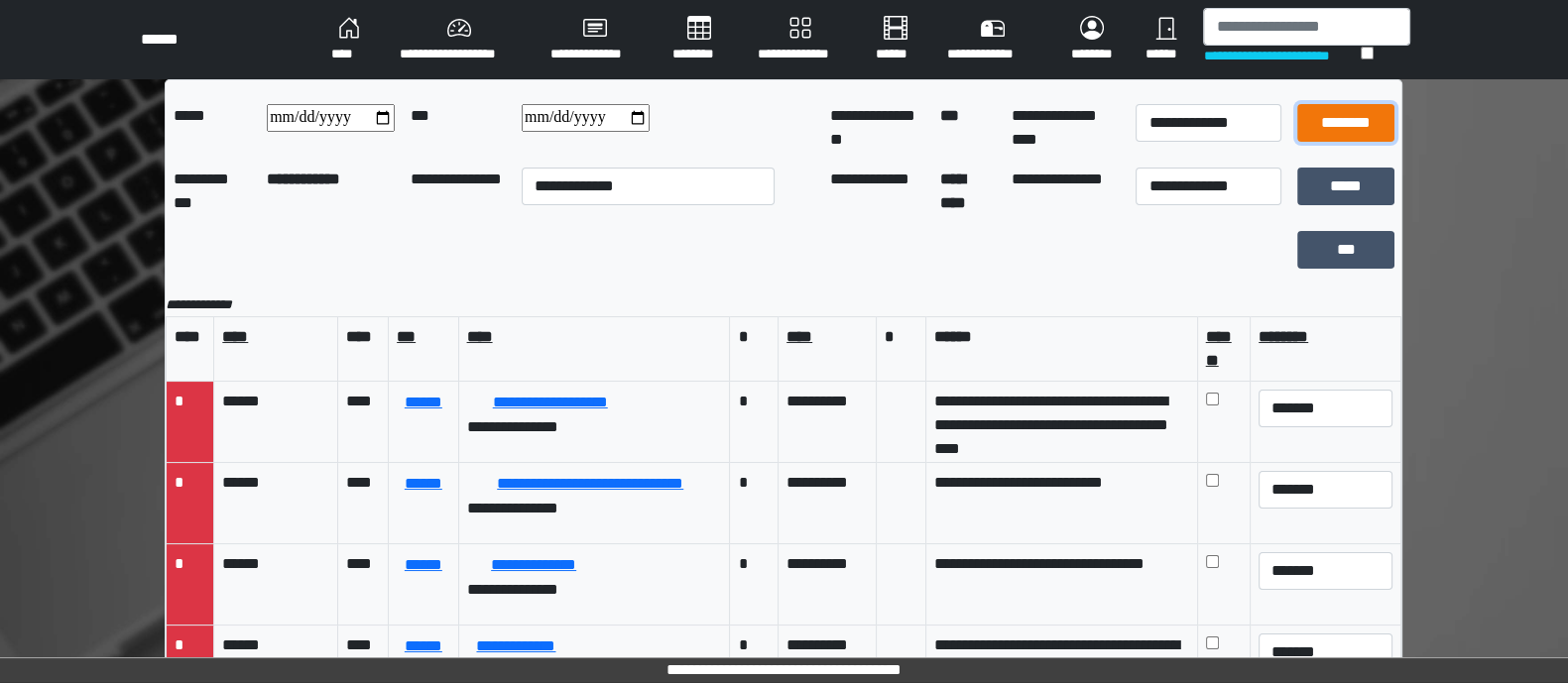 click on "********" at bounding box center (1346, 123) 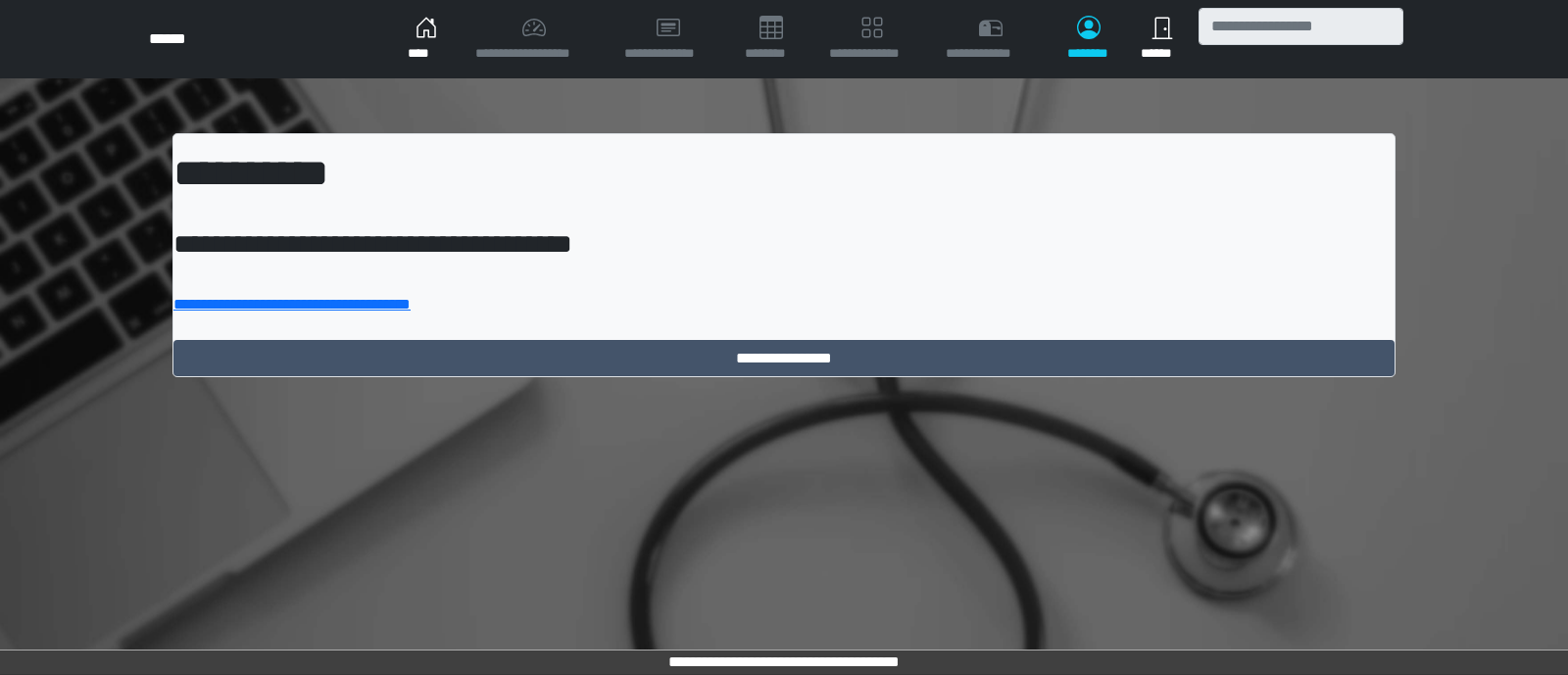 scroll, scrollTop: 0, scrollLeft: 0, axis: both 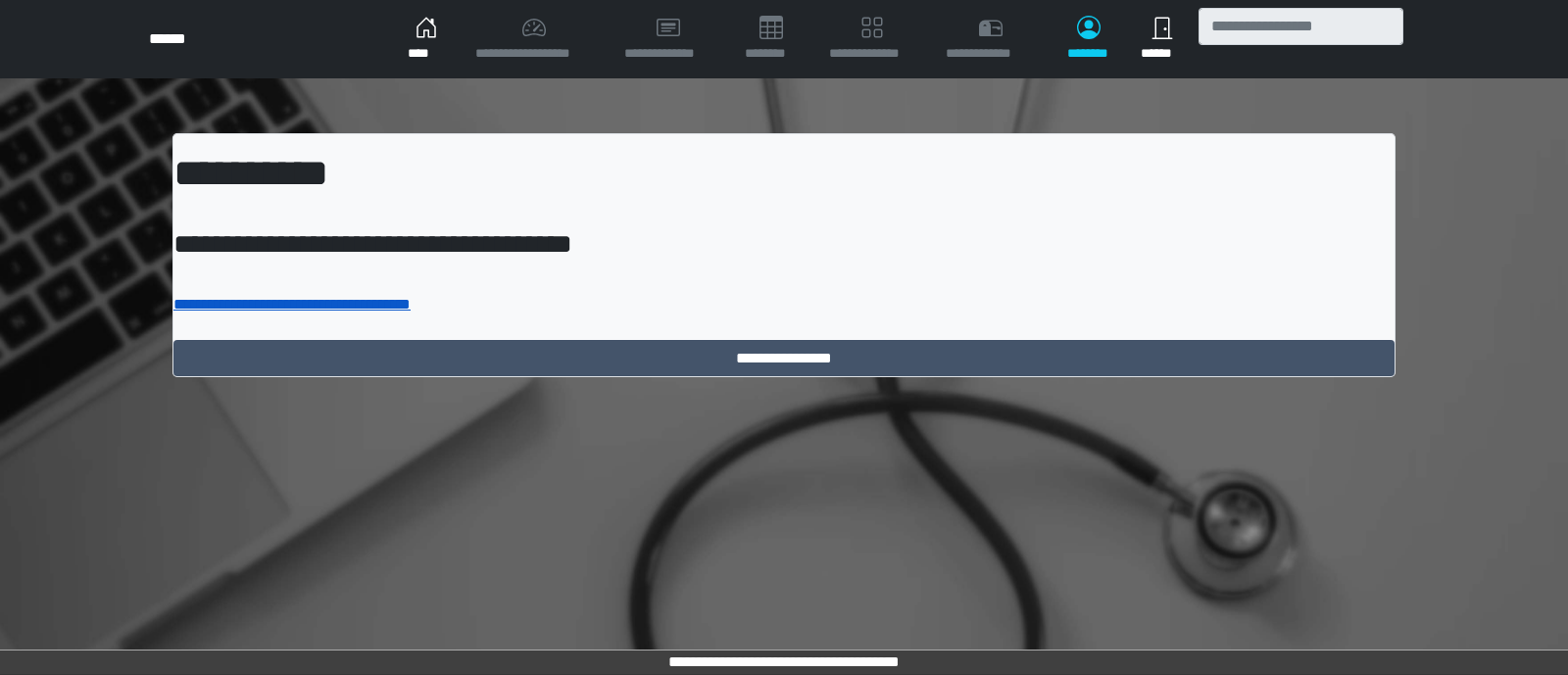 click on "**********" at bounding box center (292, 304) 